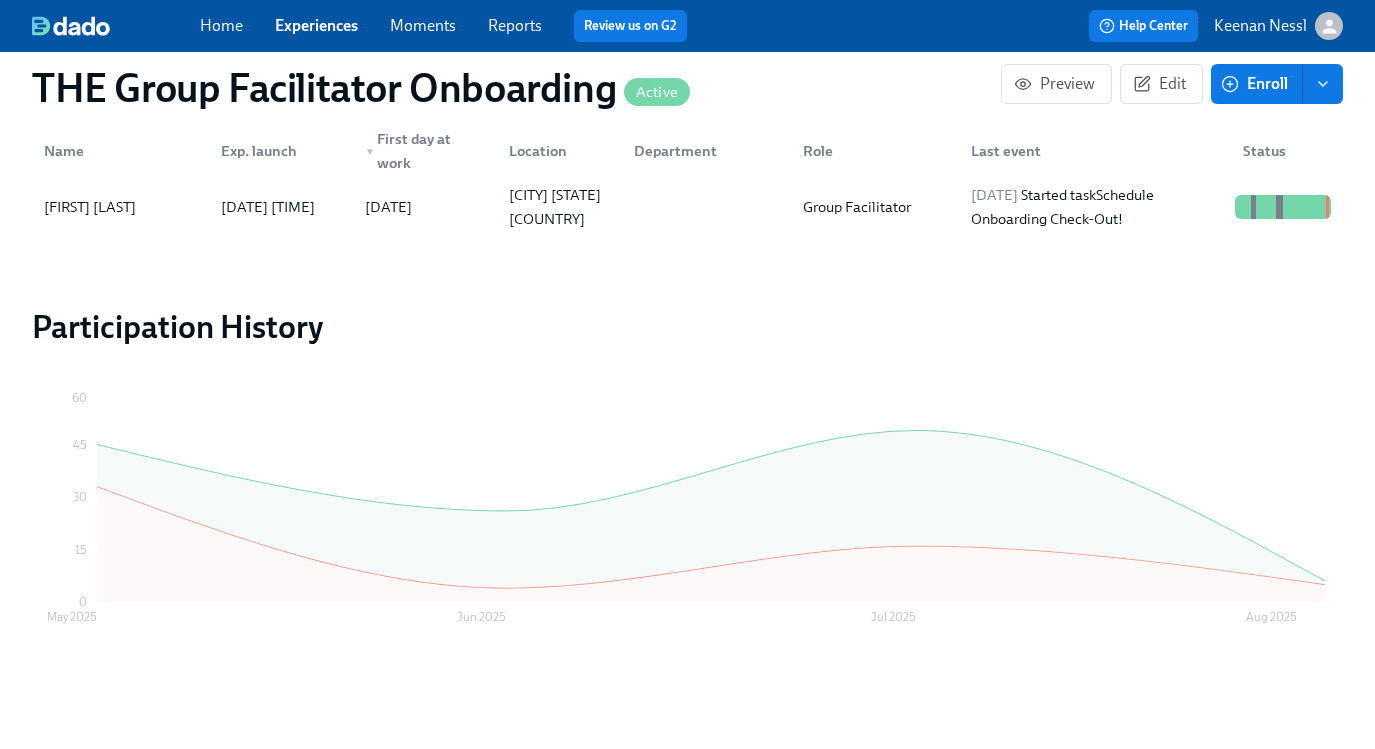 scroll, scrollTop: 1982, scrollLeft: 0, axis: vertical 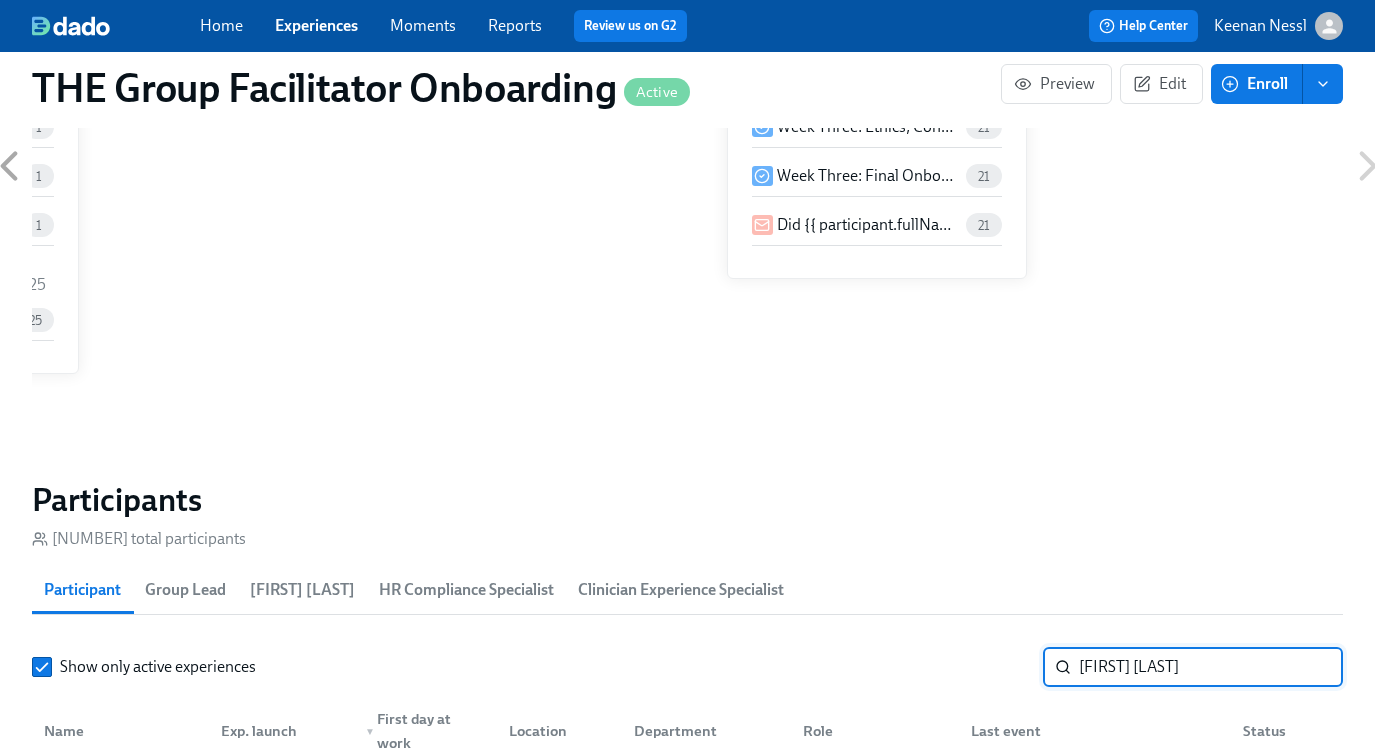 click on "[FIRST] [LAST]" at bounding box center (1211, 667) 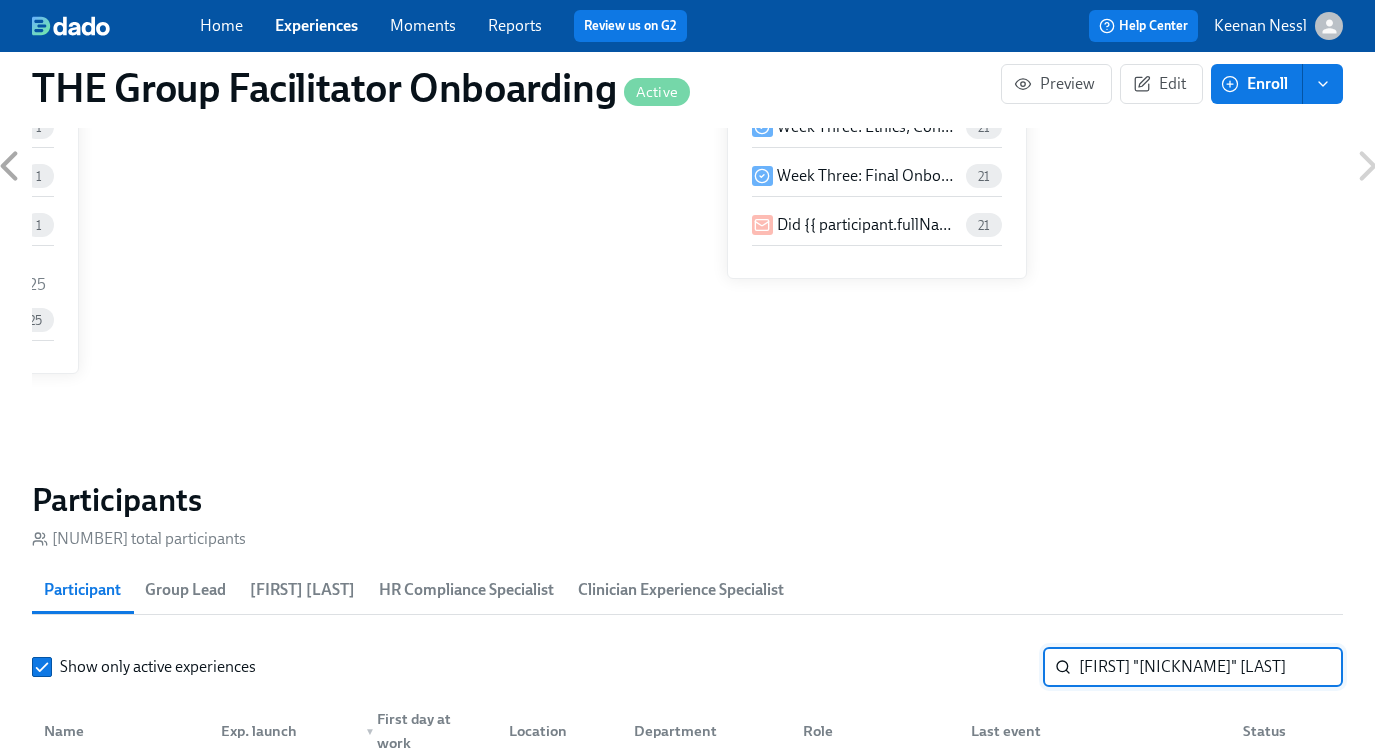 drag, startPoint x: 1239, startPoint y: 663, endPoint x: 983, endPoint y: 672, distance: 256.15814 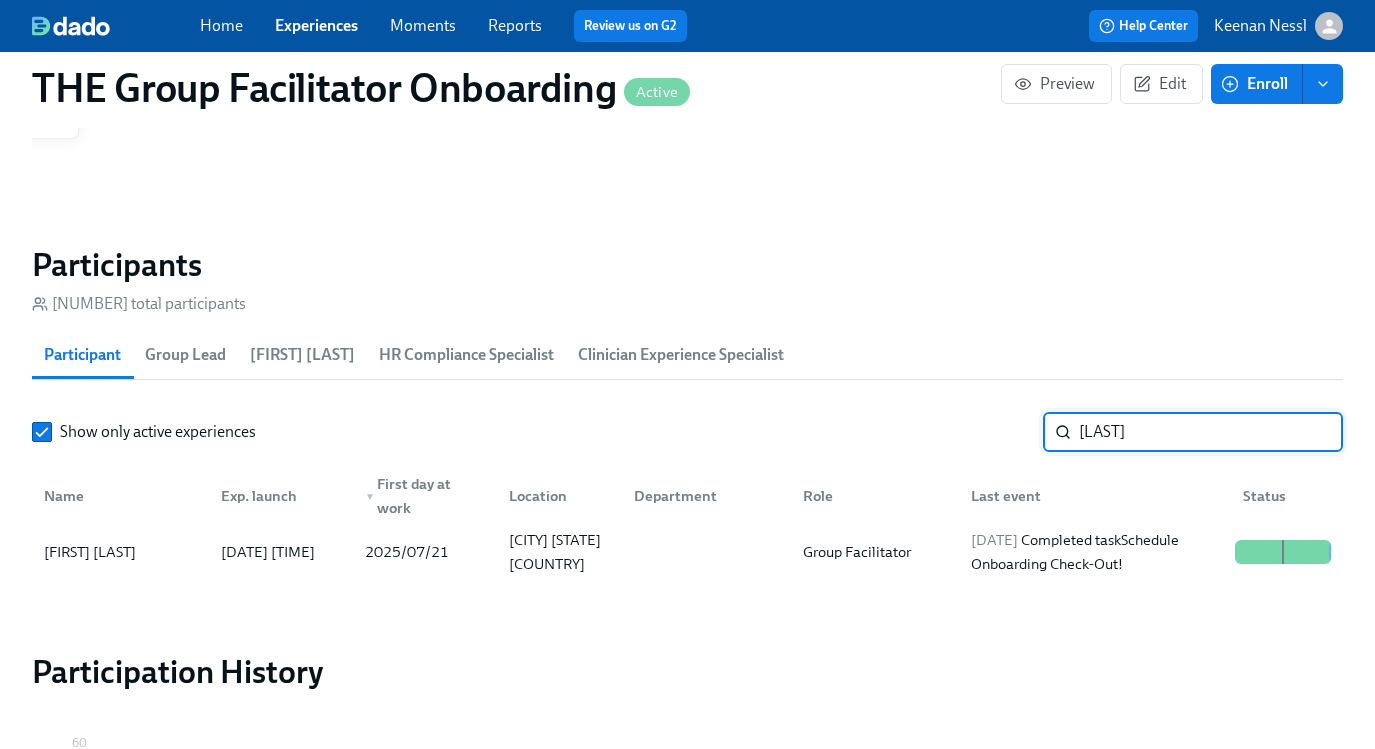 scroll, scrollTop: 1638, scrollLeft: 0, axis: vertical 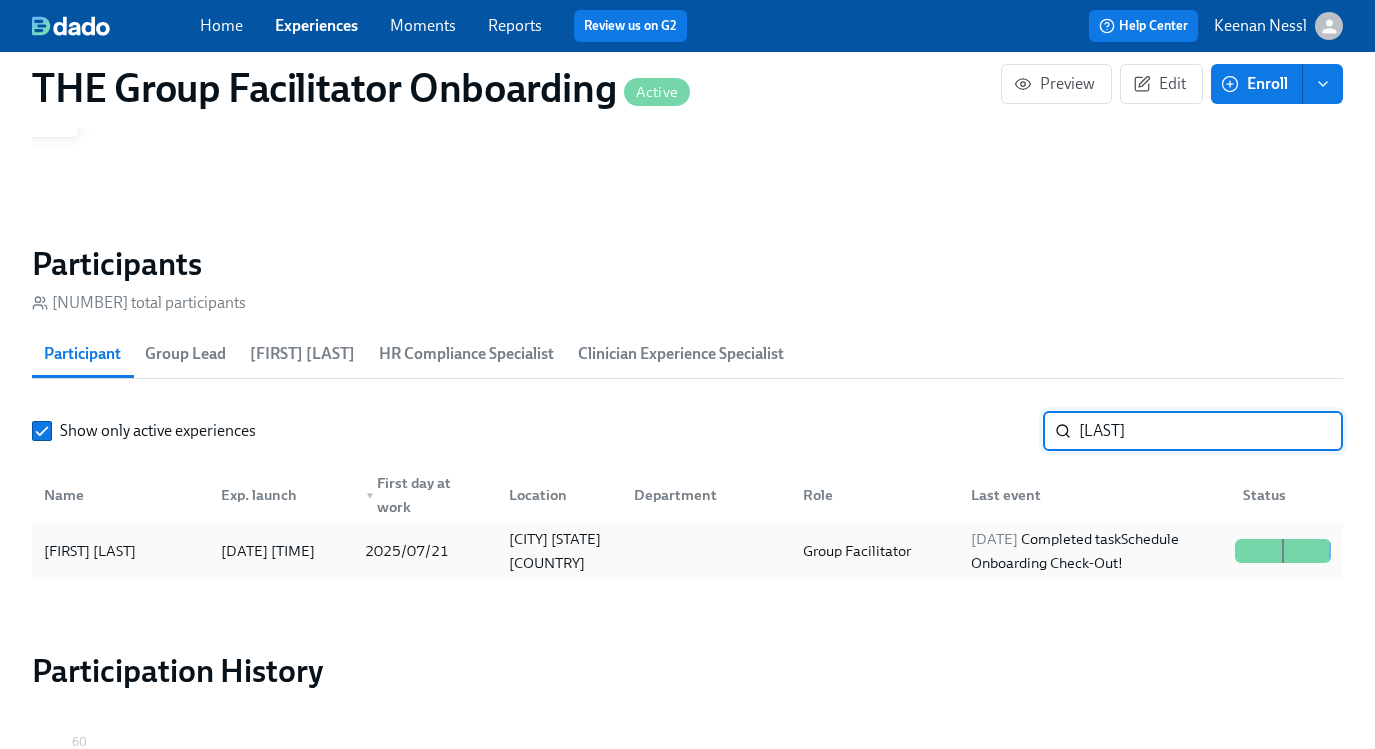 click on "[DATE]   Completed task  Schedule Onboarding Check-Out!" at bounding box center [1095, 551] 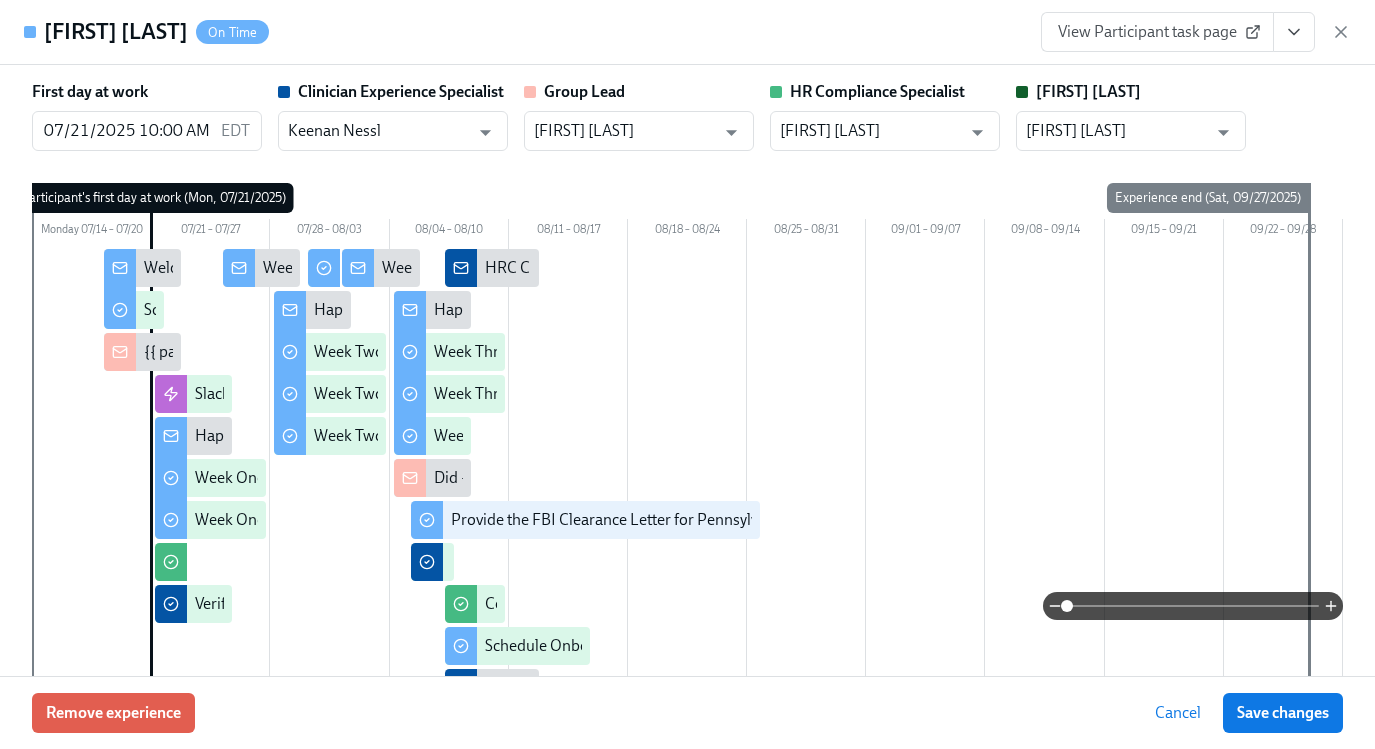 click 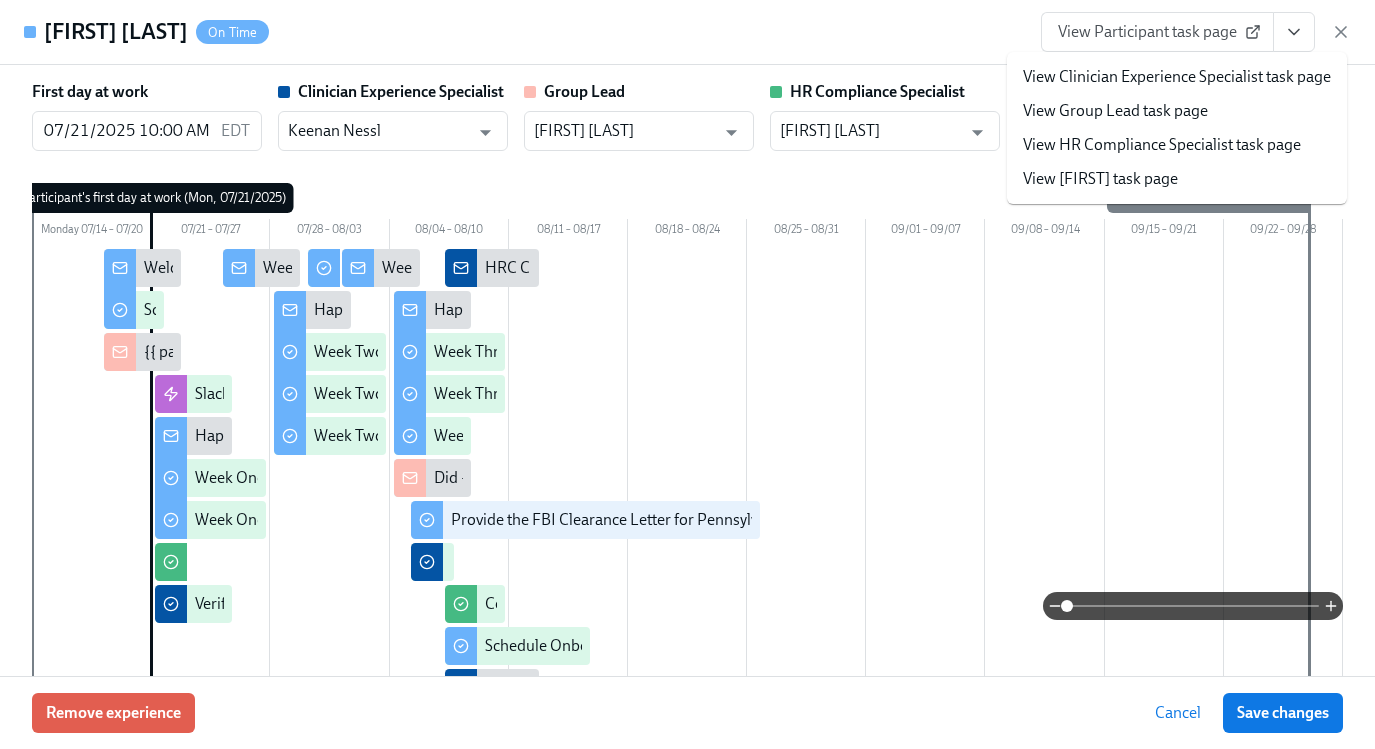 click on "View Clinician Experience Specialist task page" at bounding box center [1177, 77] 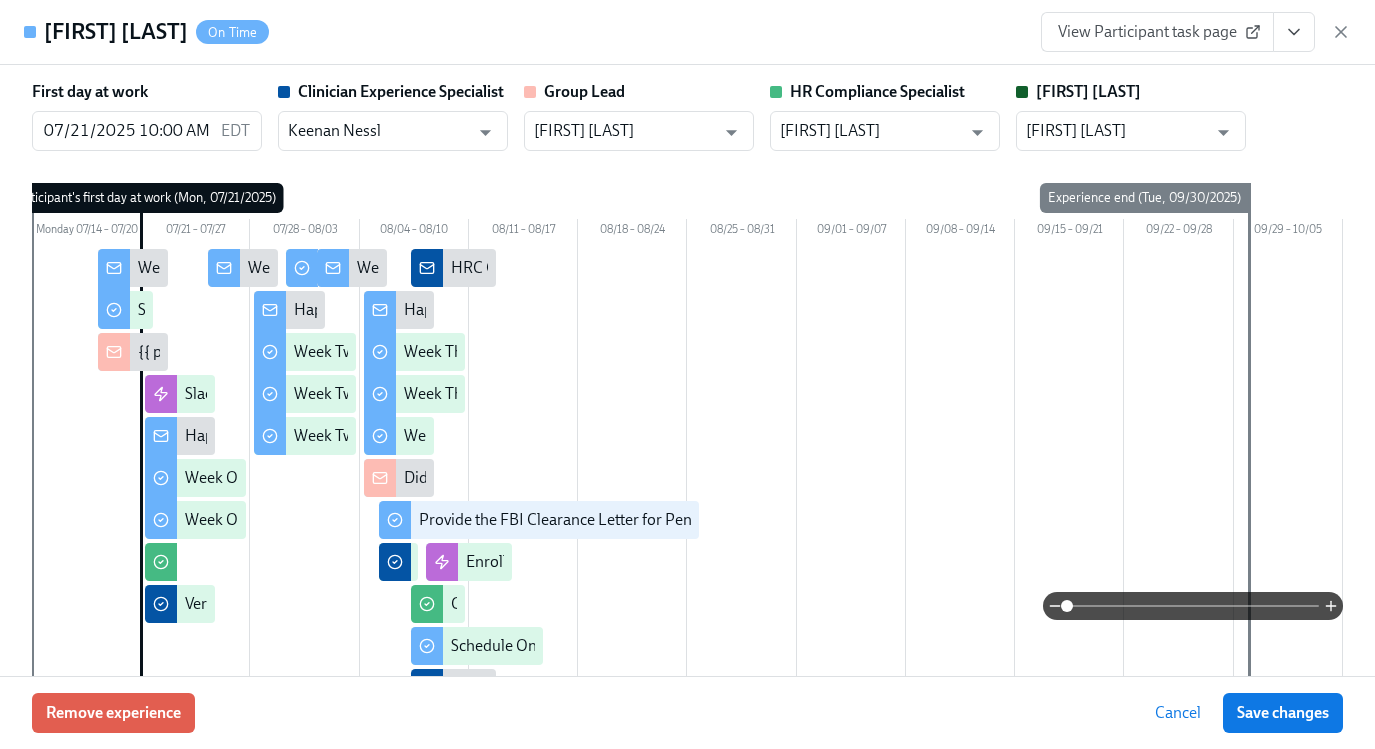 drag, startPoint x: 1342, startPoint y: 25, endPoint x: 1247, endPoint y: 234, distance: 229.57788 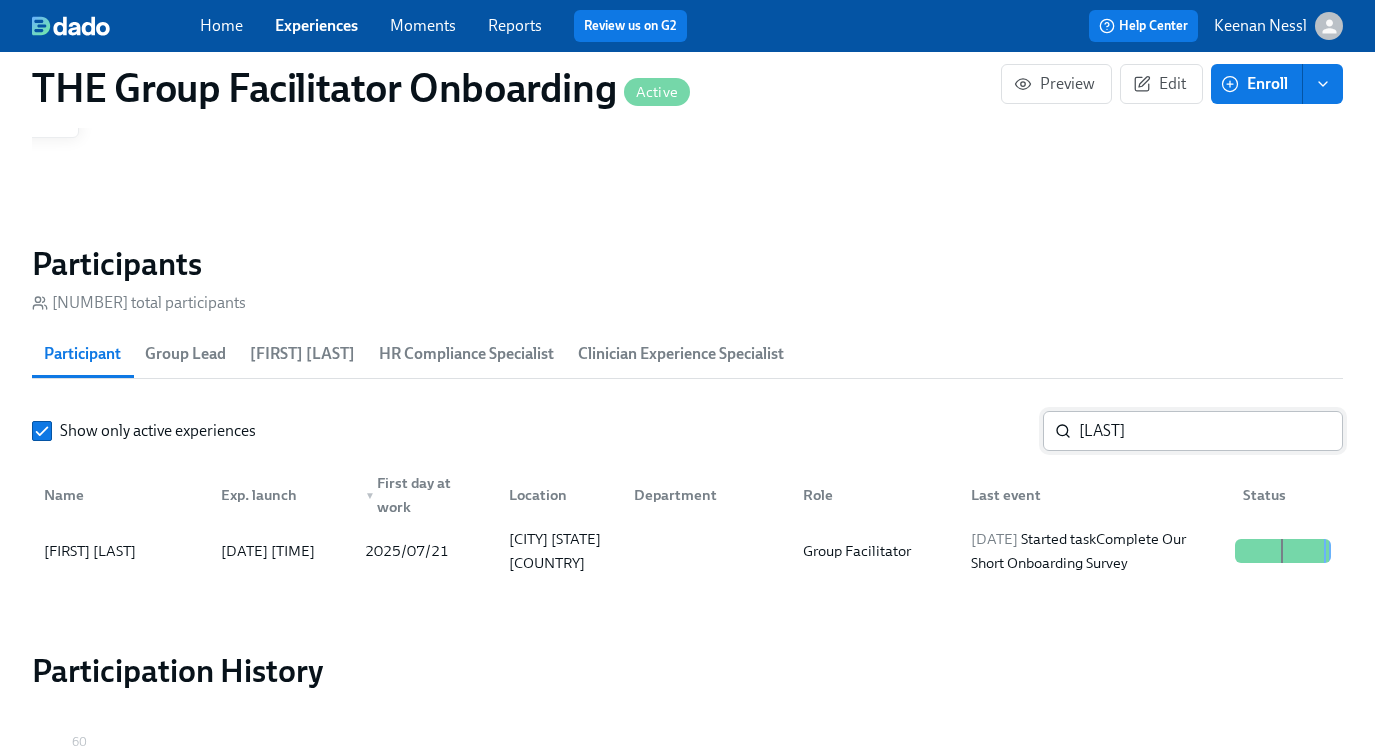 click on "[LAST]" at bounding box center [1211, 431] 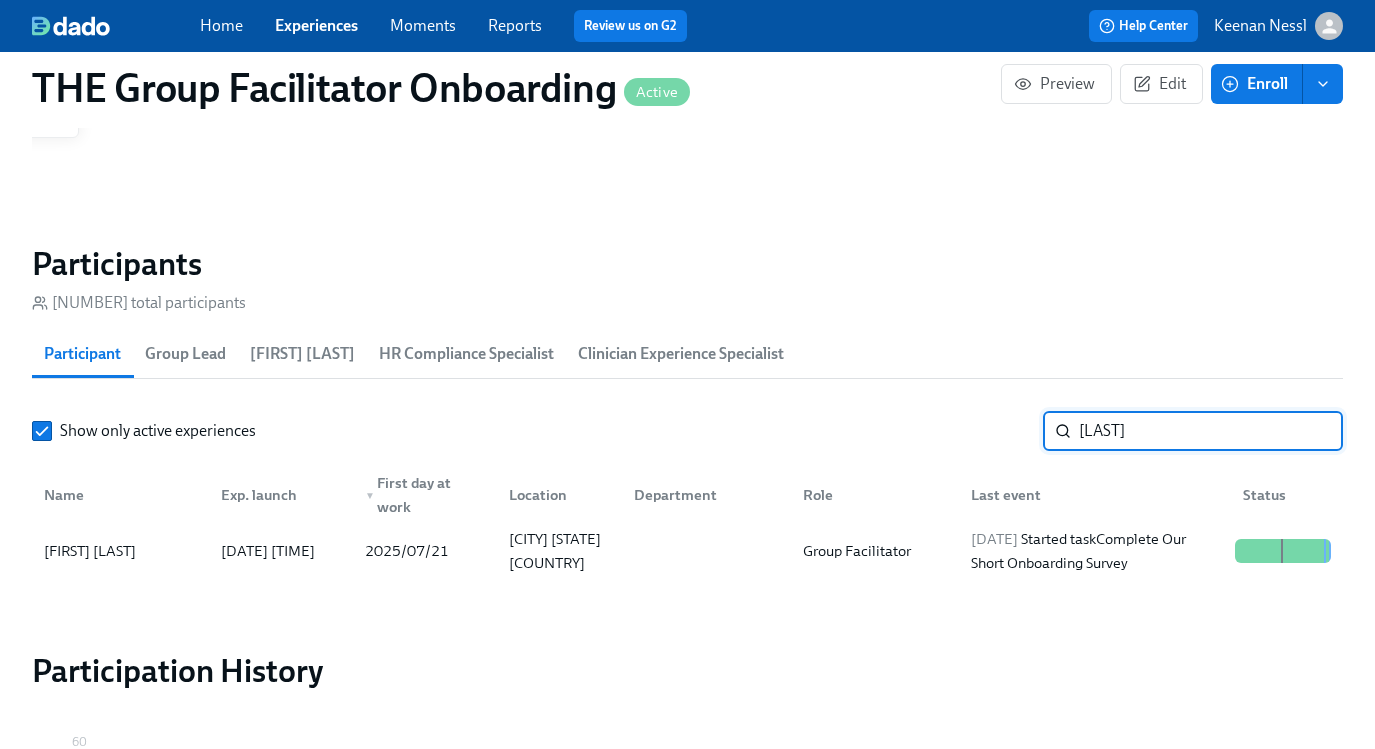 click on "[LAST]" at bounding box center (1211, 431) 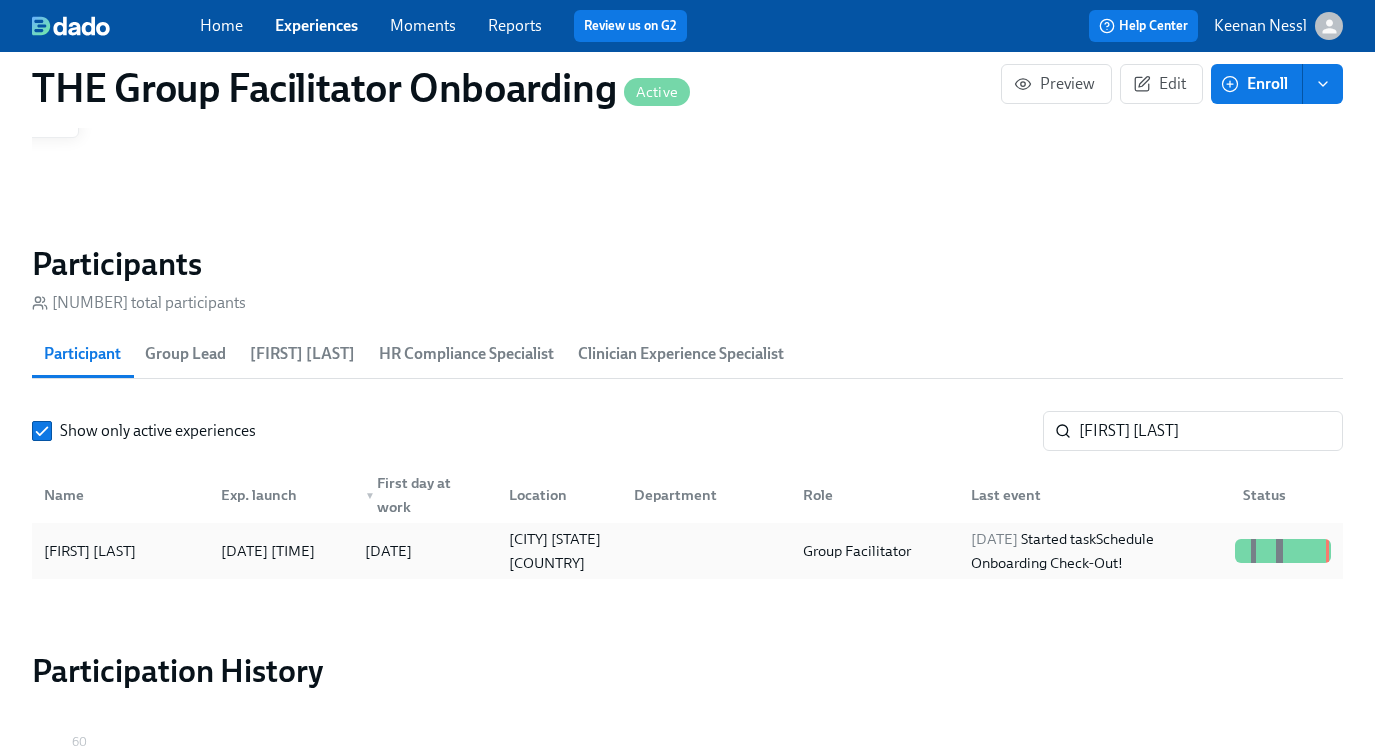 click on "[DATE]   Started task  Schedule Onboarding Check-Out!" at bounding box center [1095, 551] 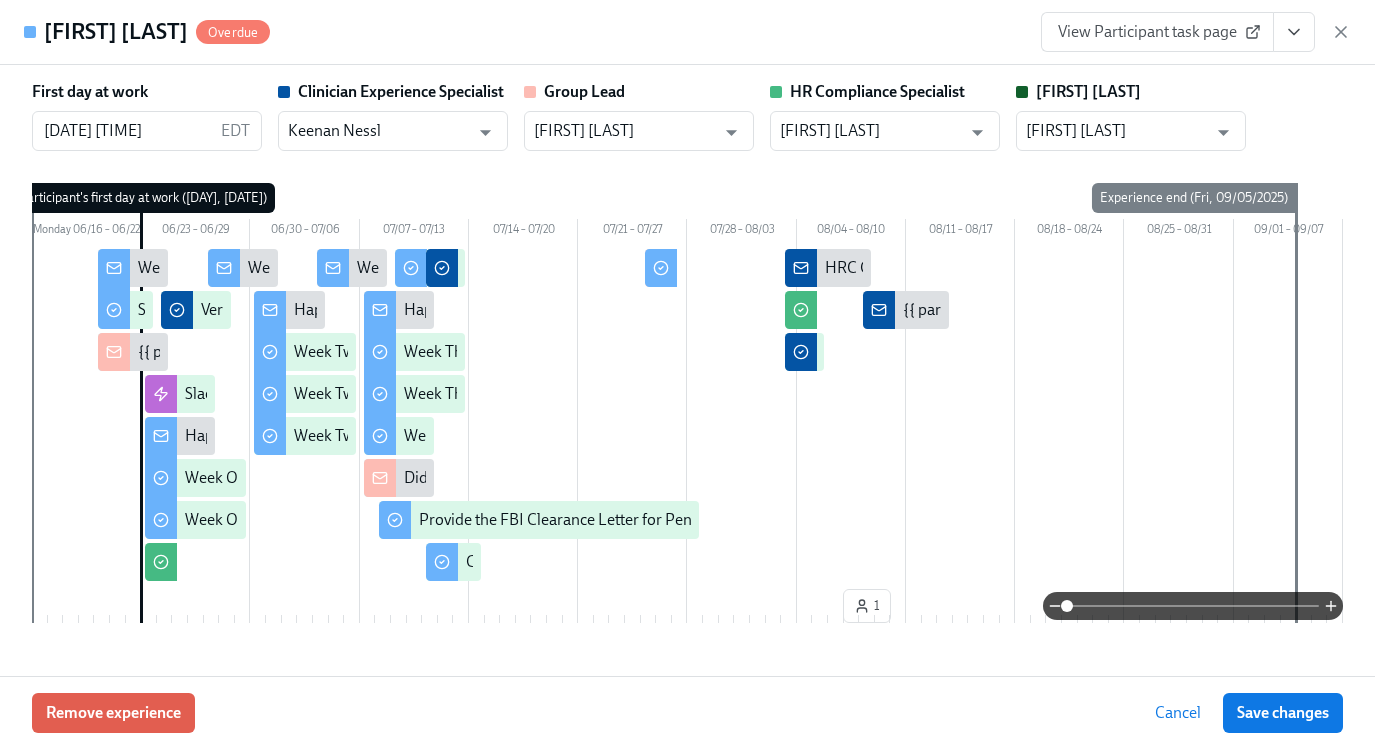 click on "View Participant task page" at bounding box center [1157, 32] 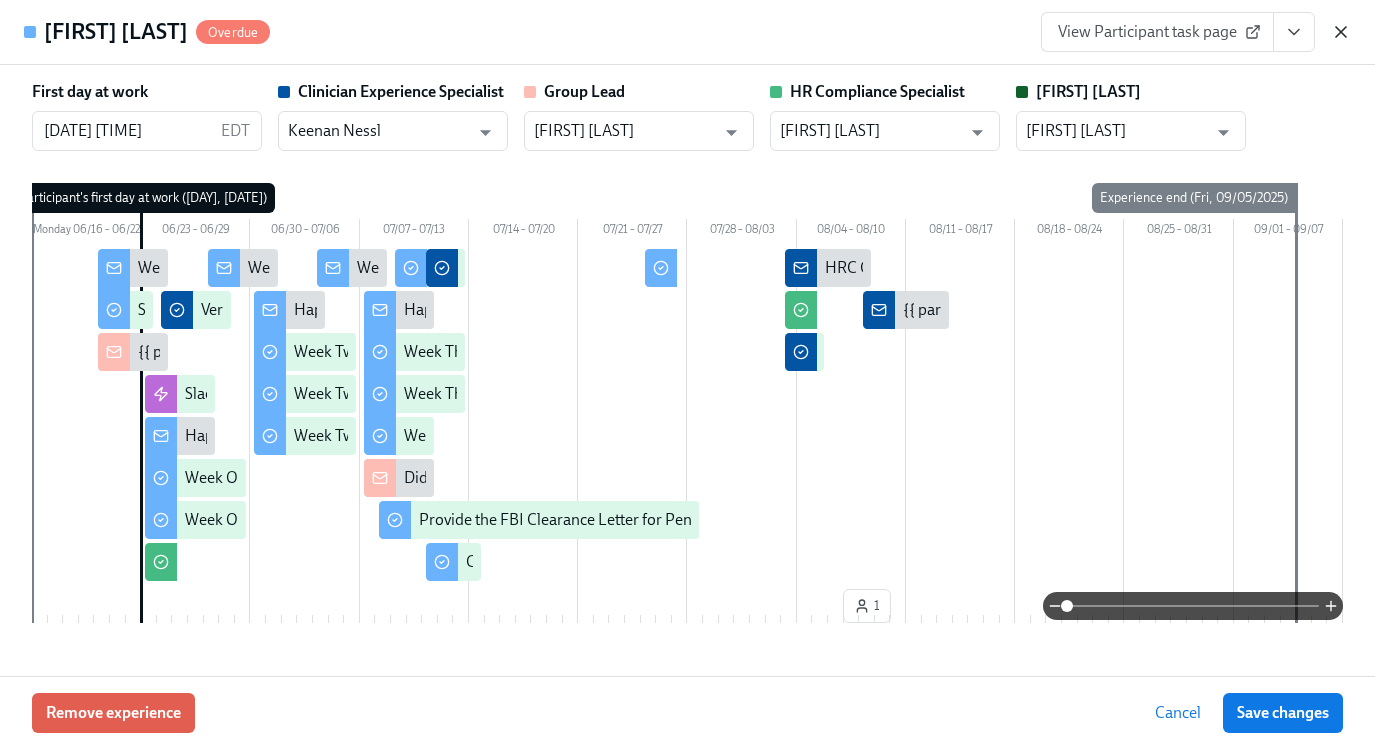 click 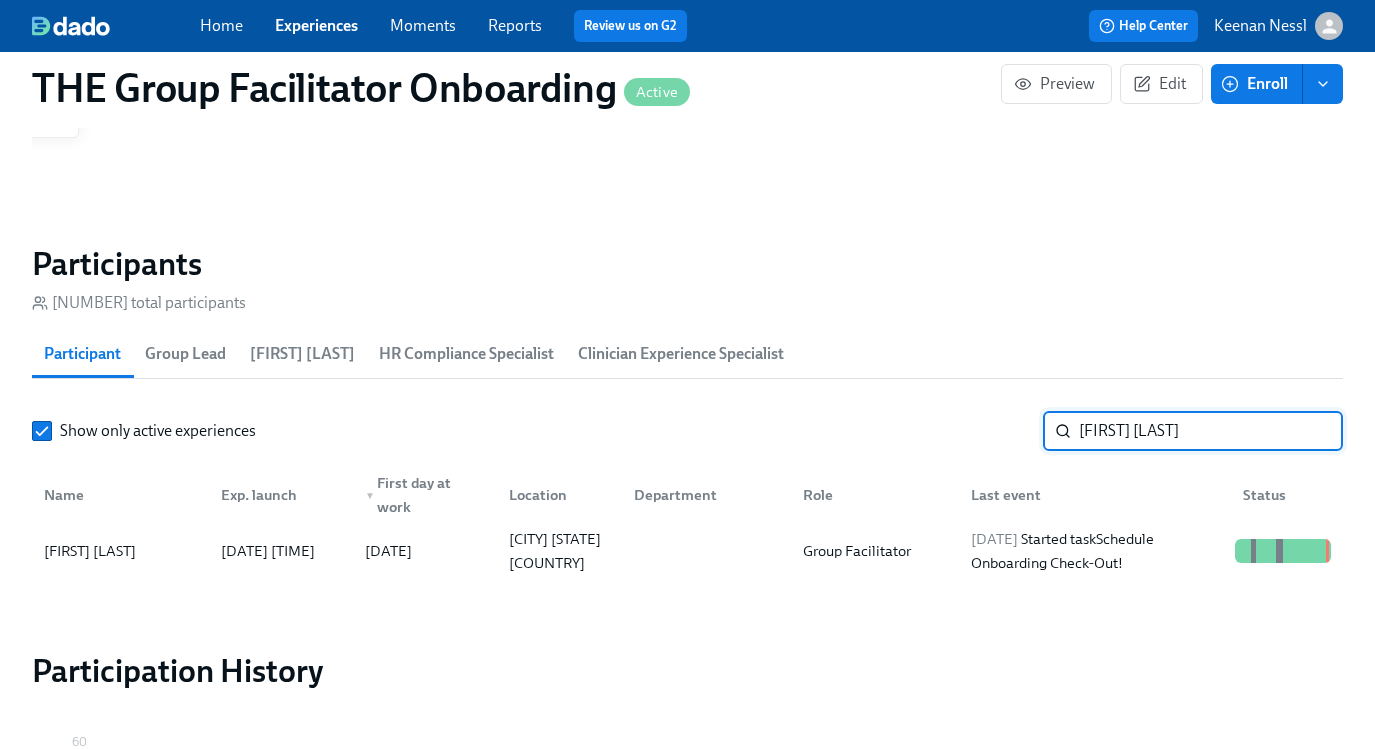 click on "[FIRST] [LAST]" at bounding box center (1211, 431) 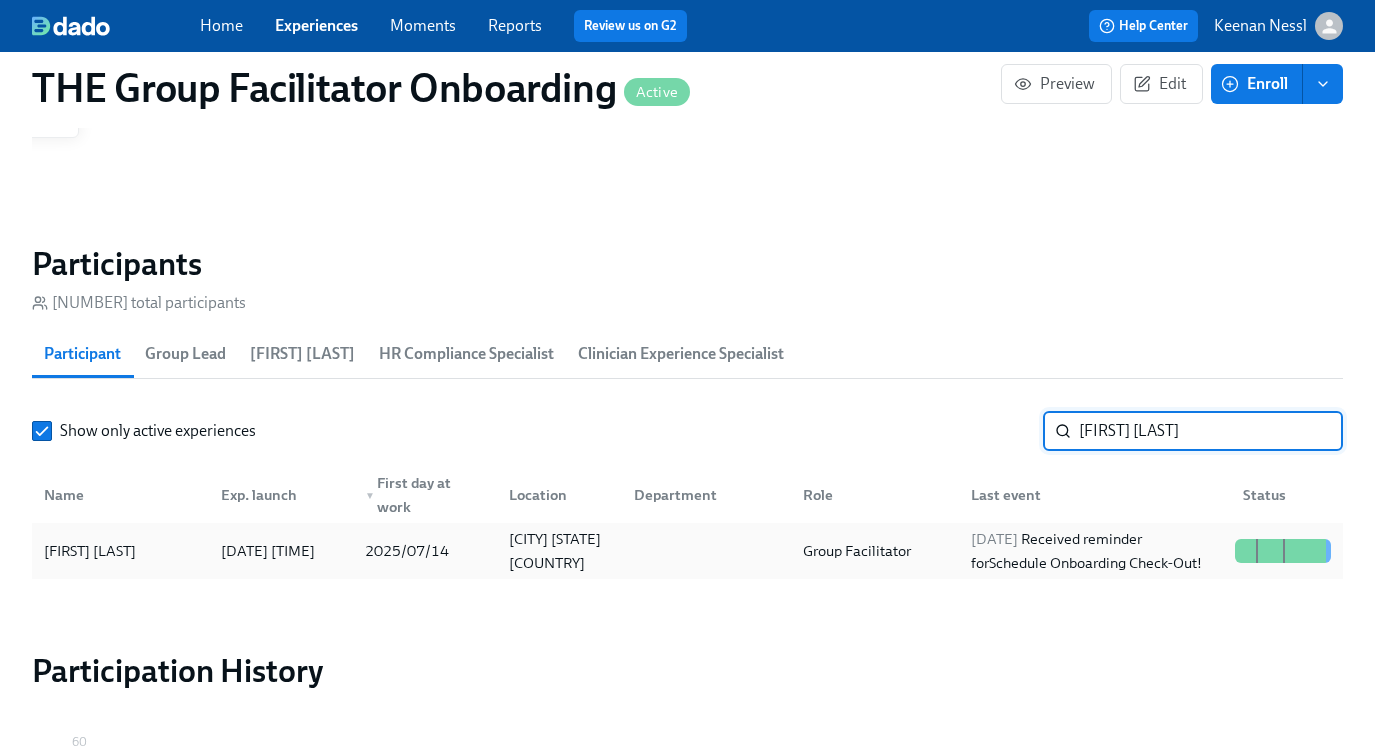 click on "[DATE]   Received reminder for  Schedule Onboarding Check-Out!" at bounding box center [1095, 551] 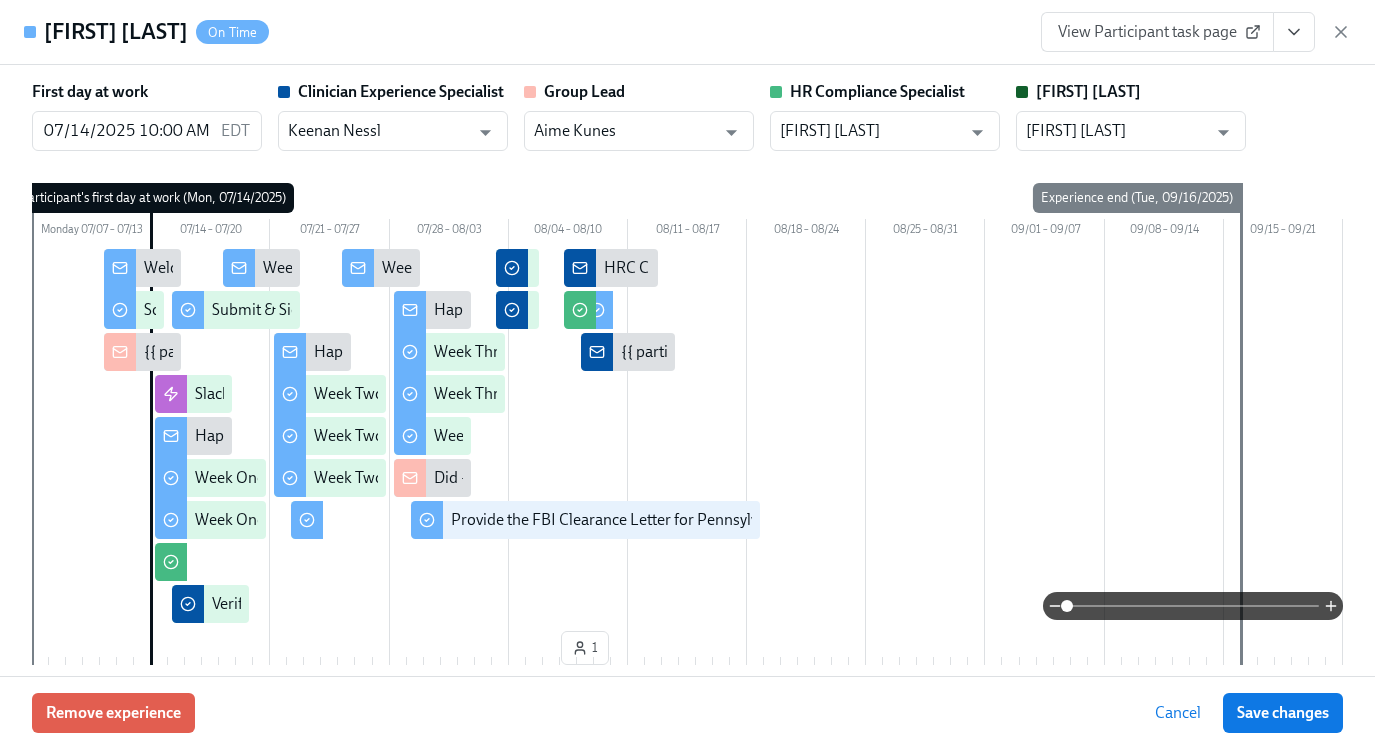 click on "View Participant task page" at bounding box center (1157, 32) 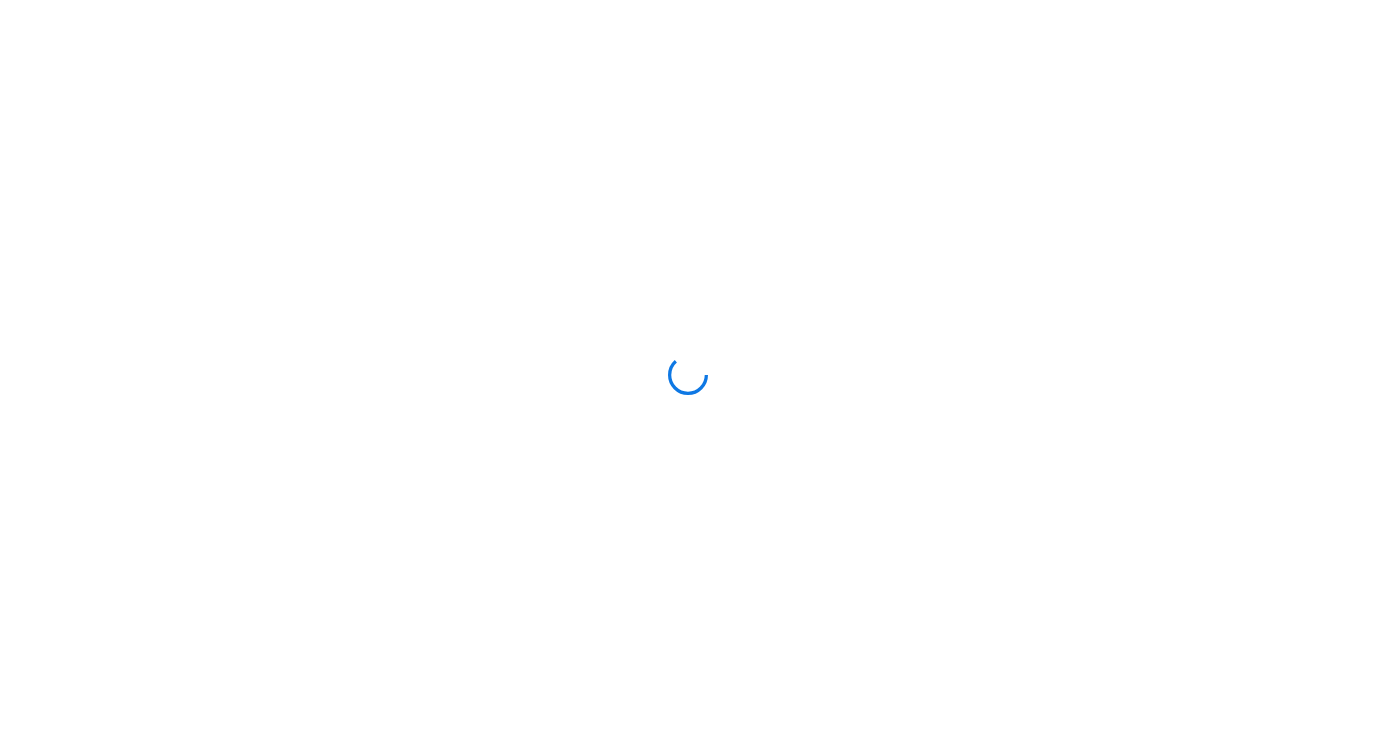 scroll, scrollTop: 0, scrollLeft: 0, axis: both 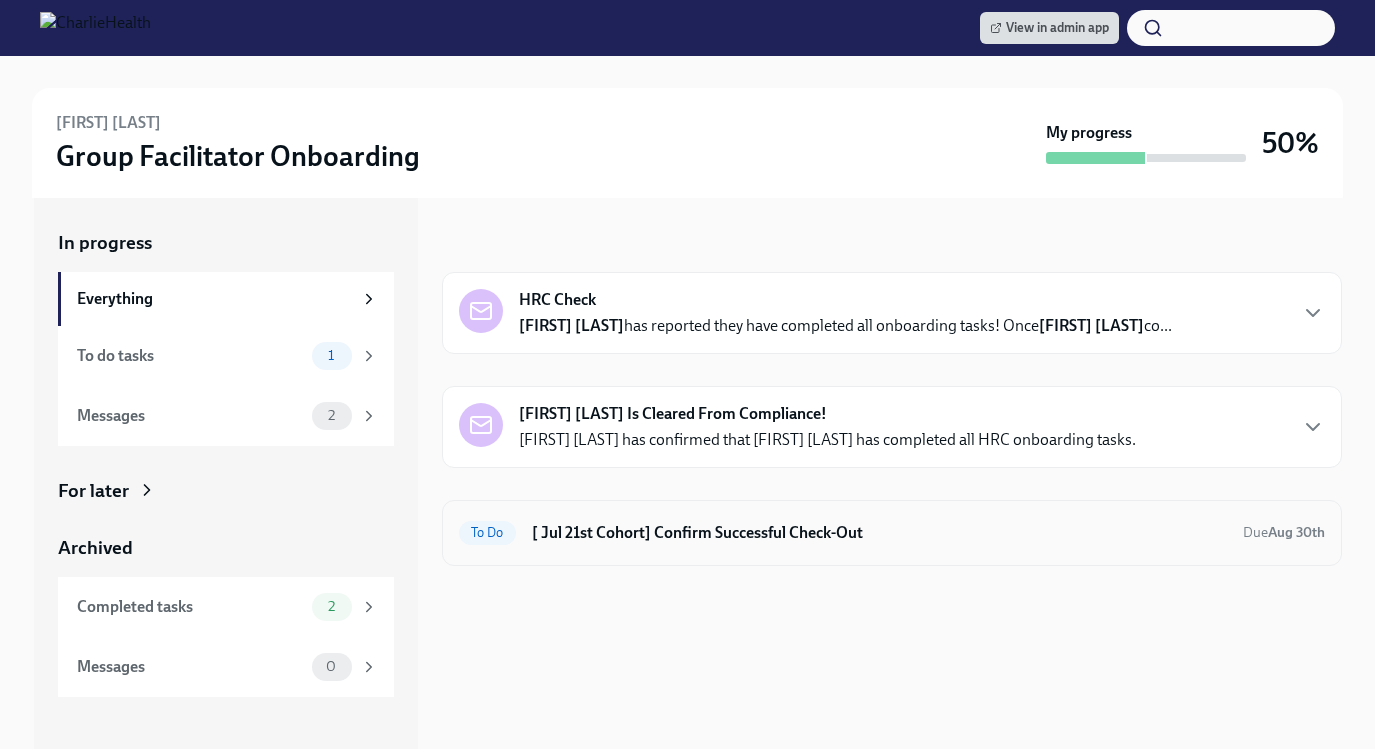 click on "To Do [ Jul 21st Cohort] Confirm Successful Check-Out  Due  Aug 30th" at bounding box center [892, 533] 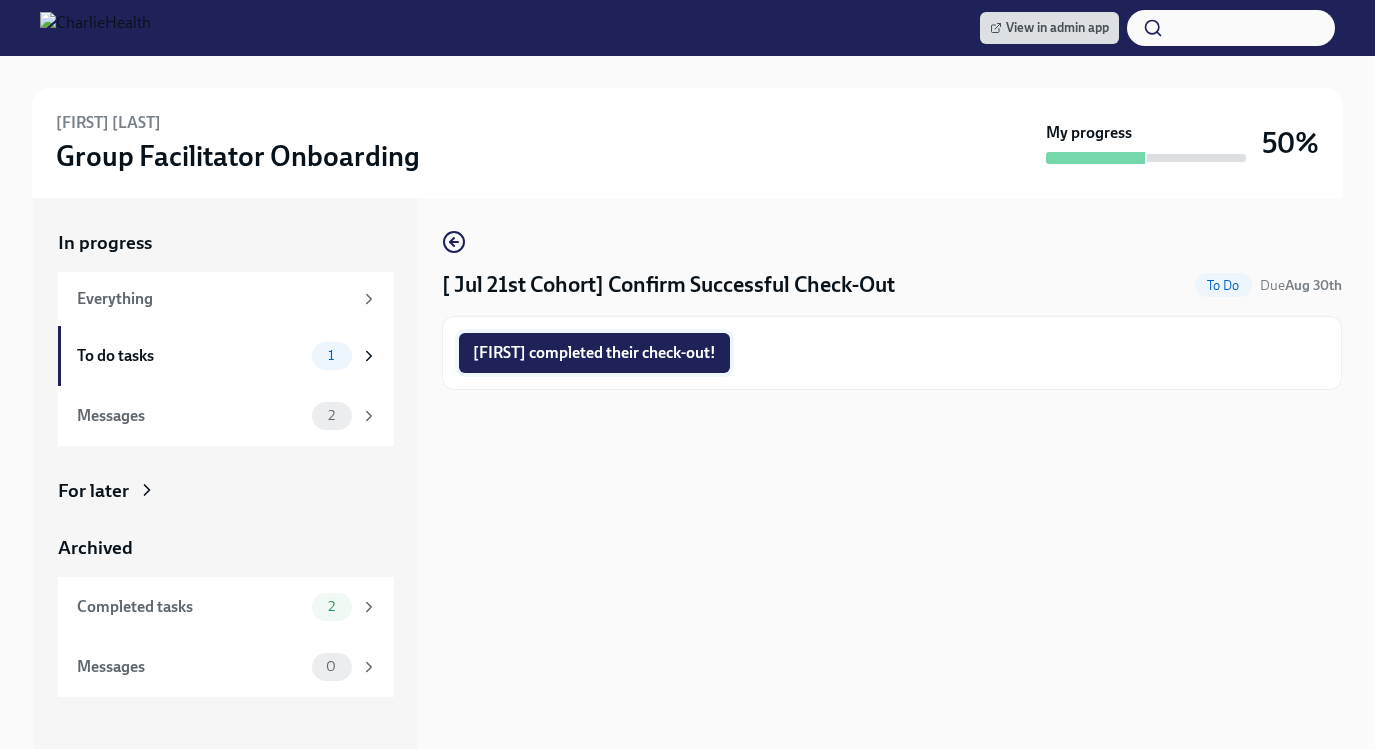 click on "Oluwadamilola completed their check-out!" at bounding box center [594, 353] 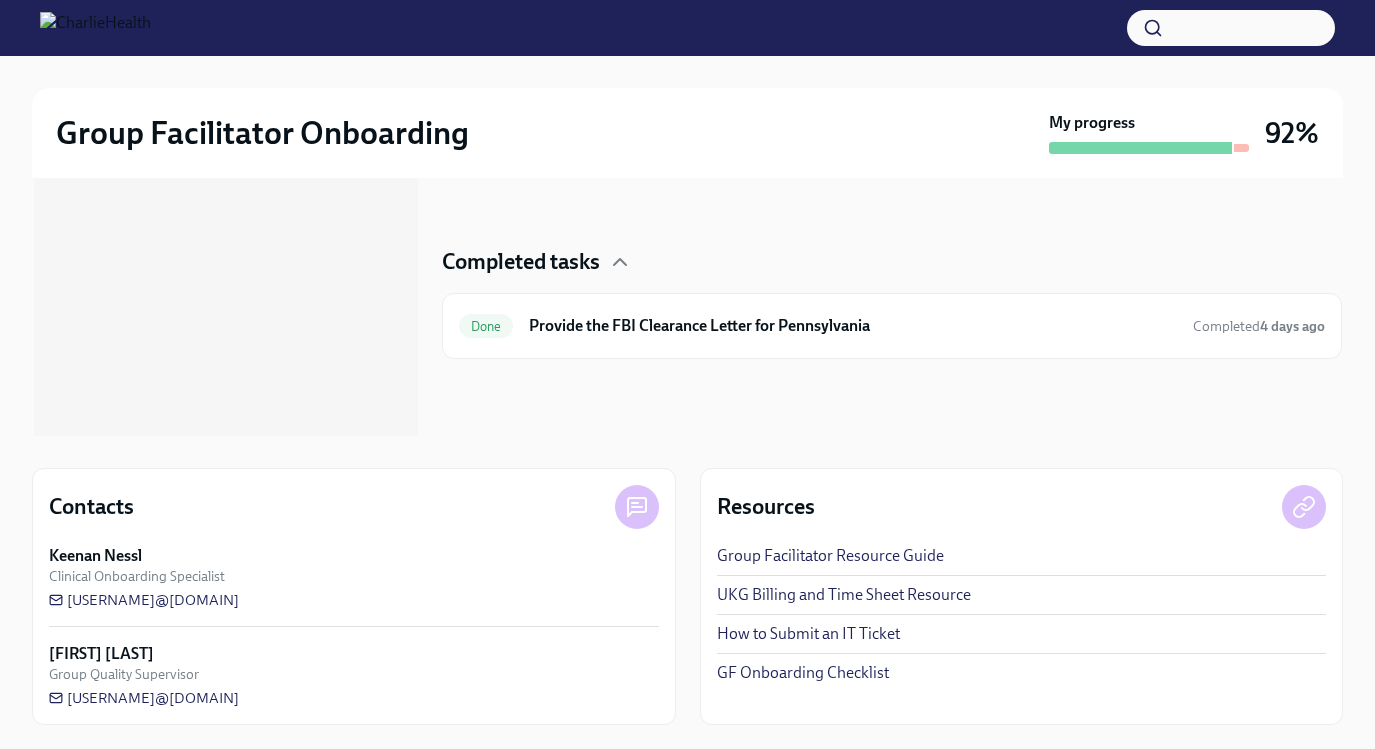 scroll, scrollTop: 0, scrollLeft: 0, axis: both 